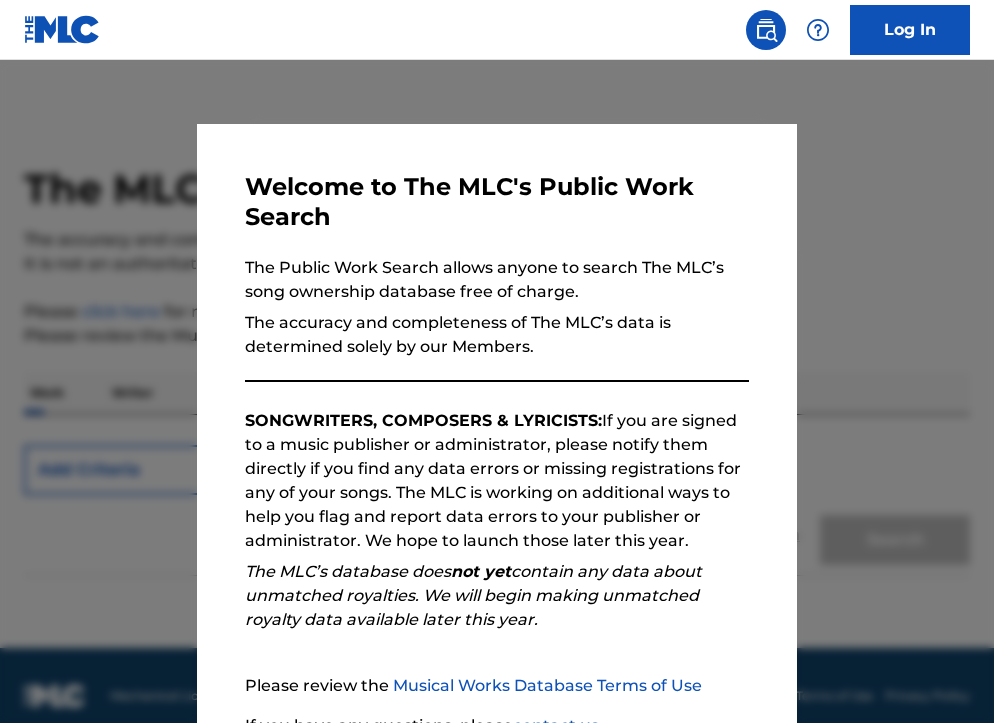 scroll, scrollTop: 0, scrollLeft: 0, axis: both 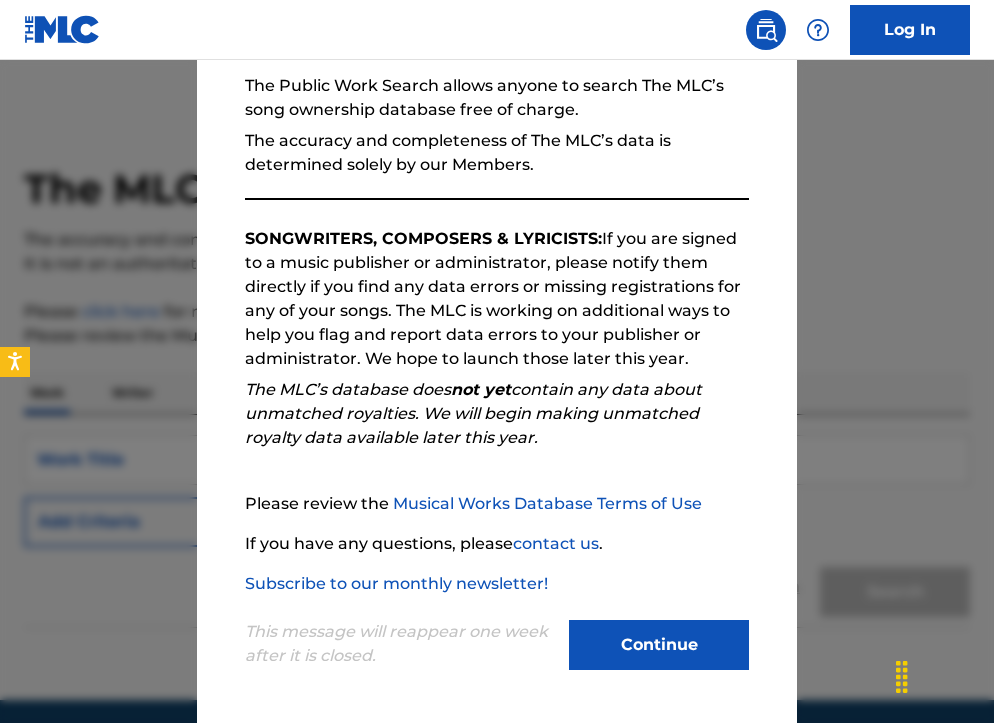 click on "Continue" at bounding box center (659, 645) 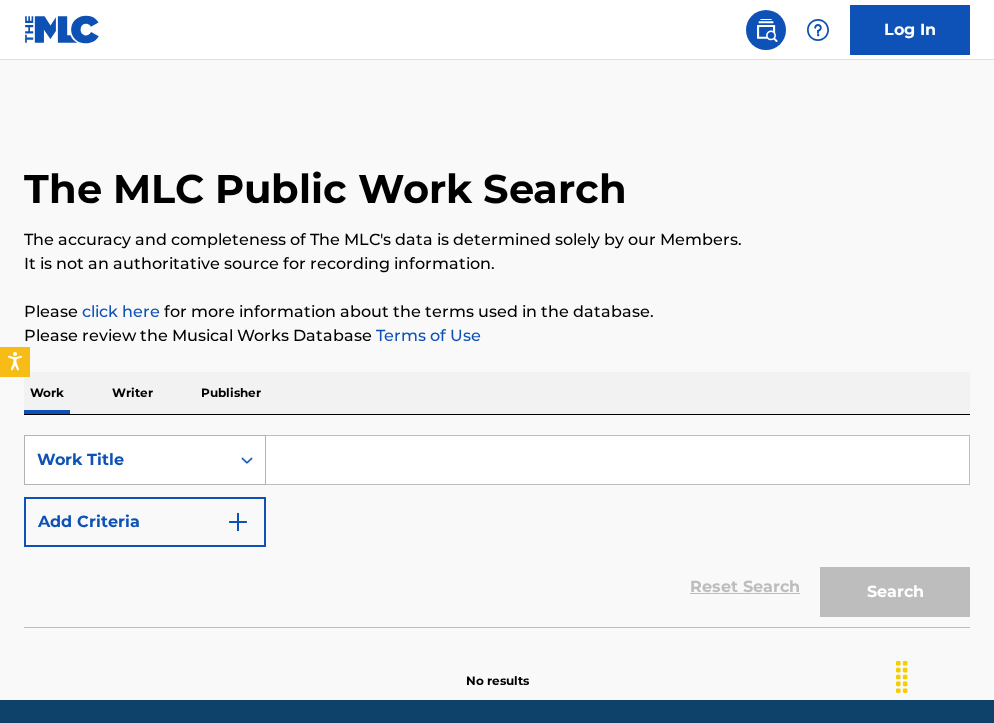 click on "Work Title" at bounding box center (145, 460) 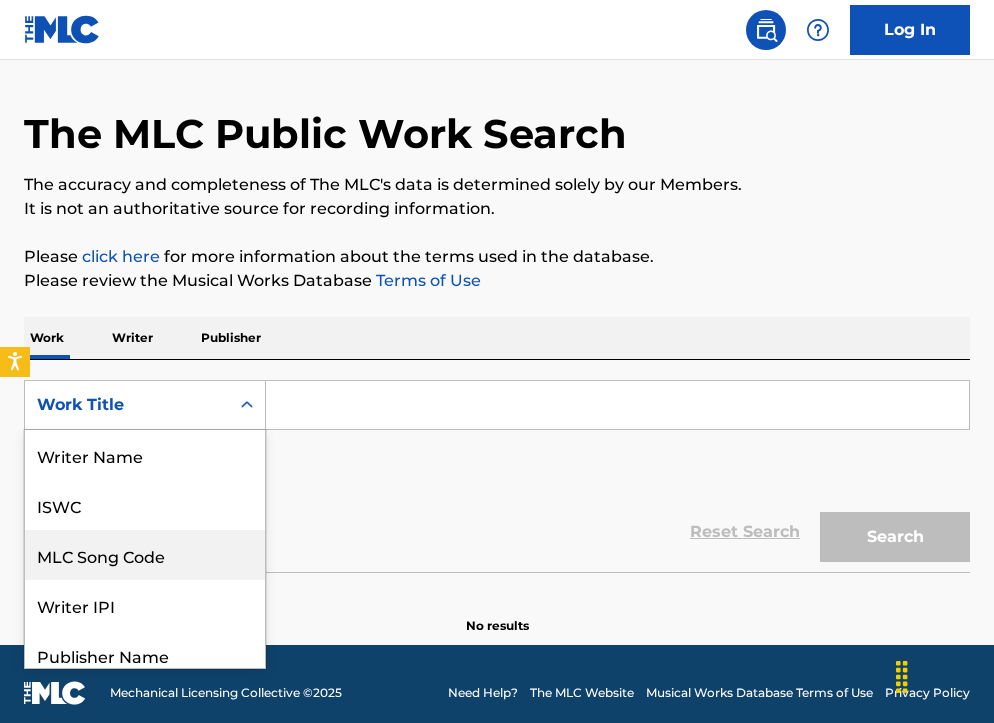 scroll, scrollTop: 62, scrollLeft: 0, axis: vertical 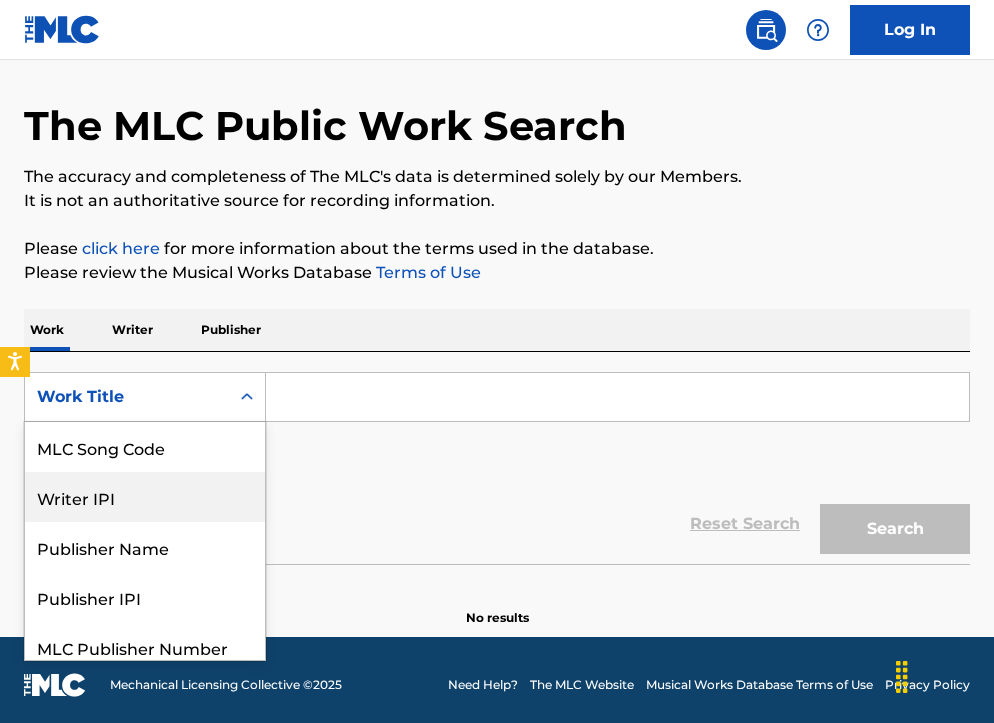 click on "Writer IPI" at bounding box center (145, 497) 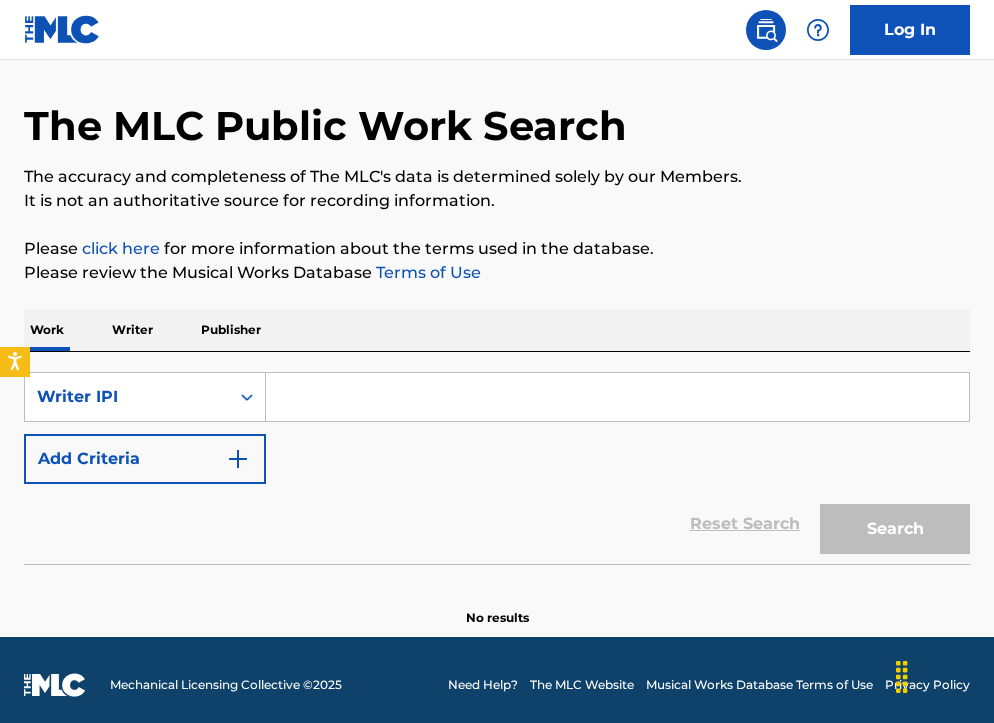 click at bounding box center [617, 397] 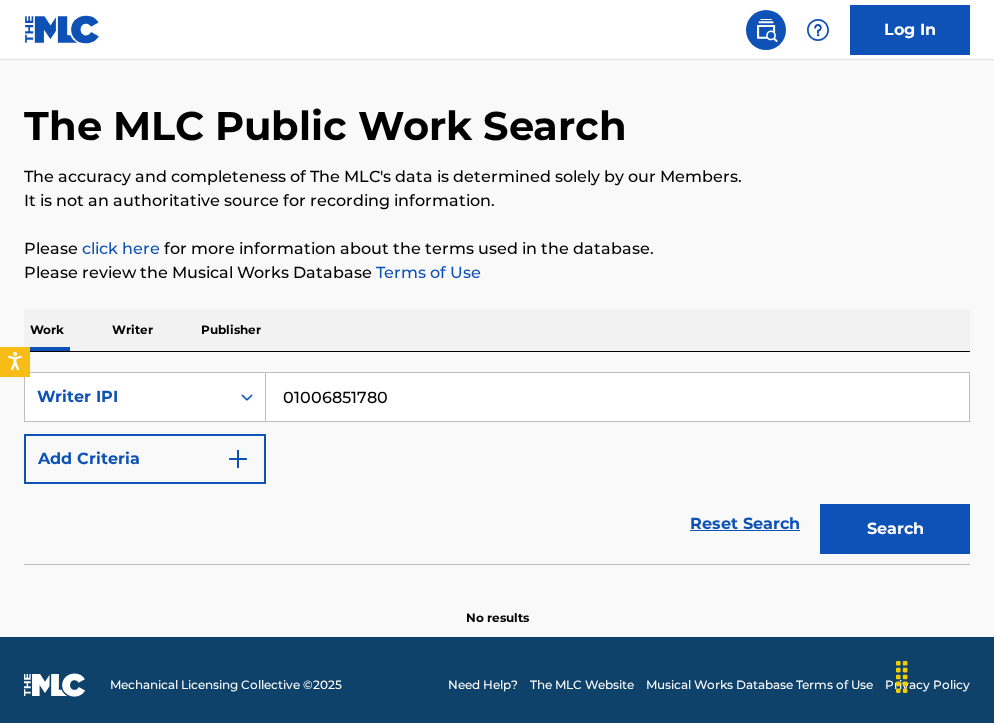 type on "01006851780" 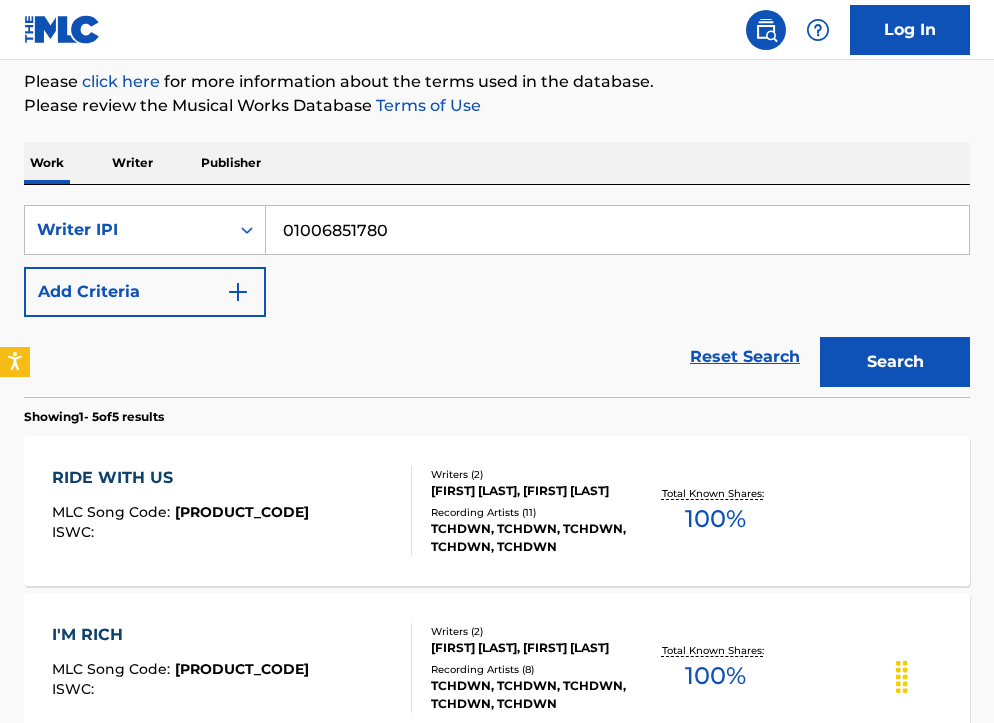 scroll, scrollTop: 231, scrollLeft: 0, axis: vertical 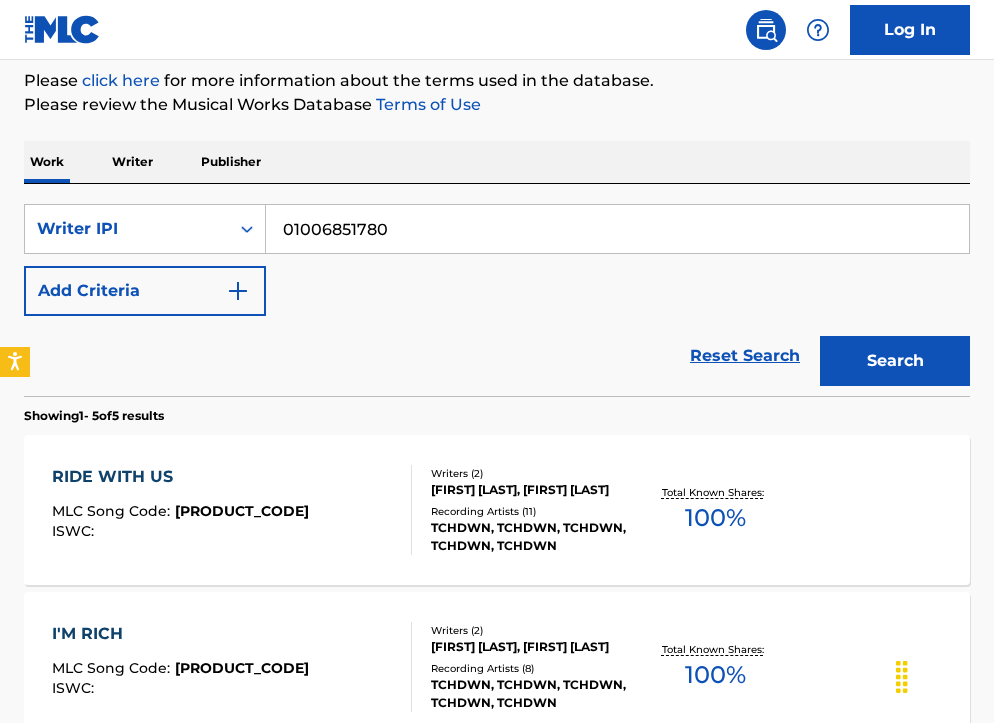 click on "COURRIOL AURELIEN, NOVIE PIERRE" at bounding box center [534, 490] 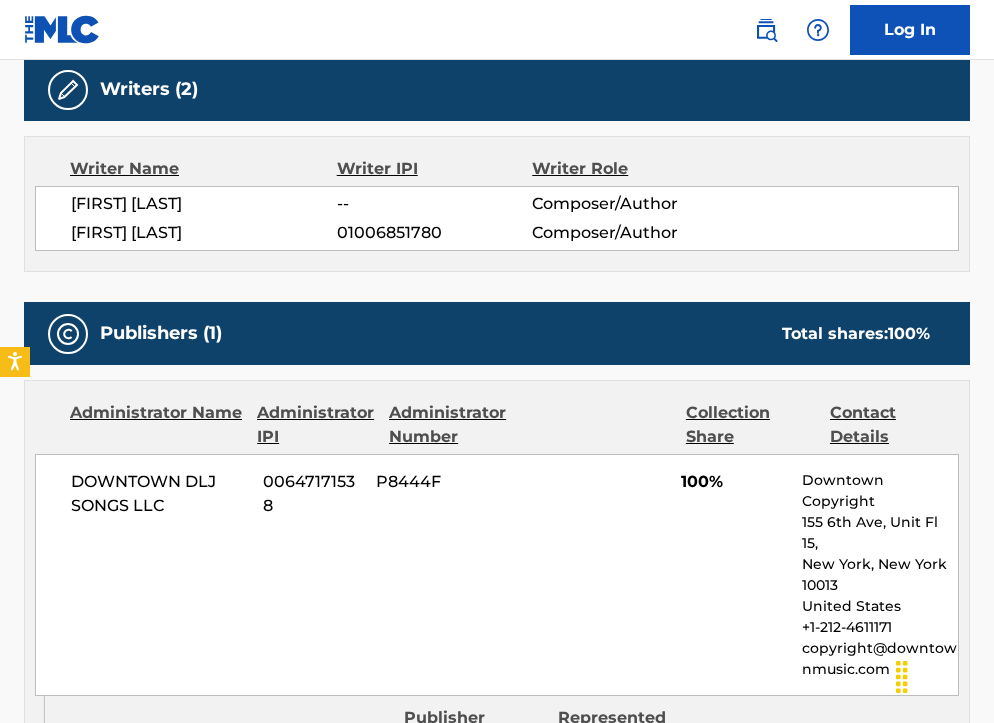 scroll, scrollTop: 0, scrollLeft: 0, axis: both 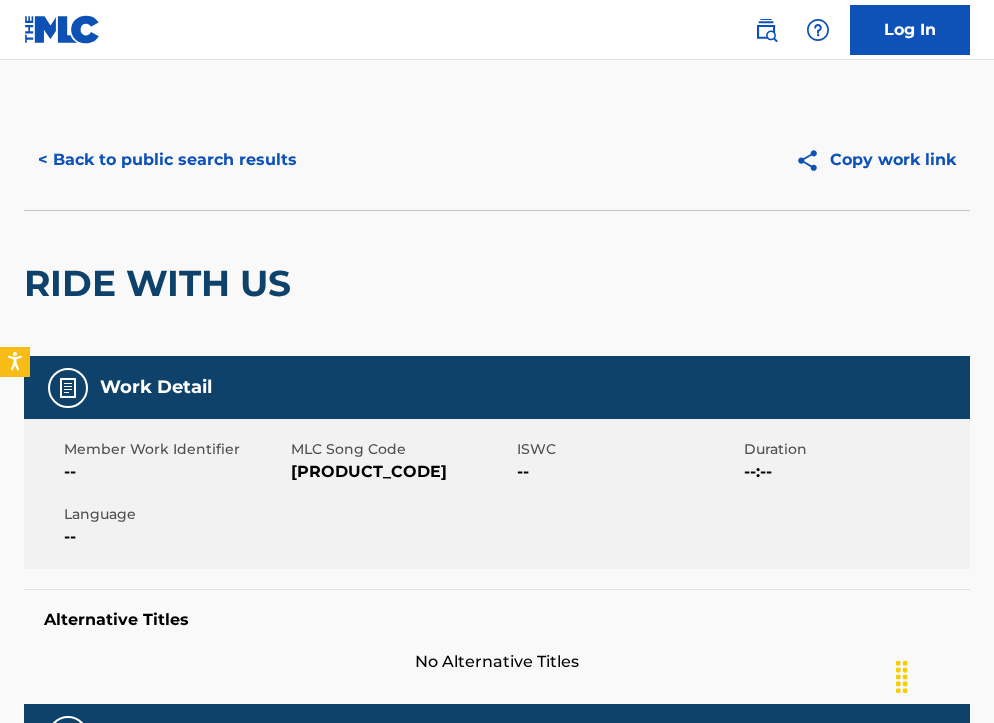 click on "< Back to public search results" at bounding box center [167, 160] 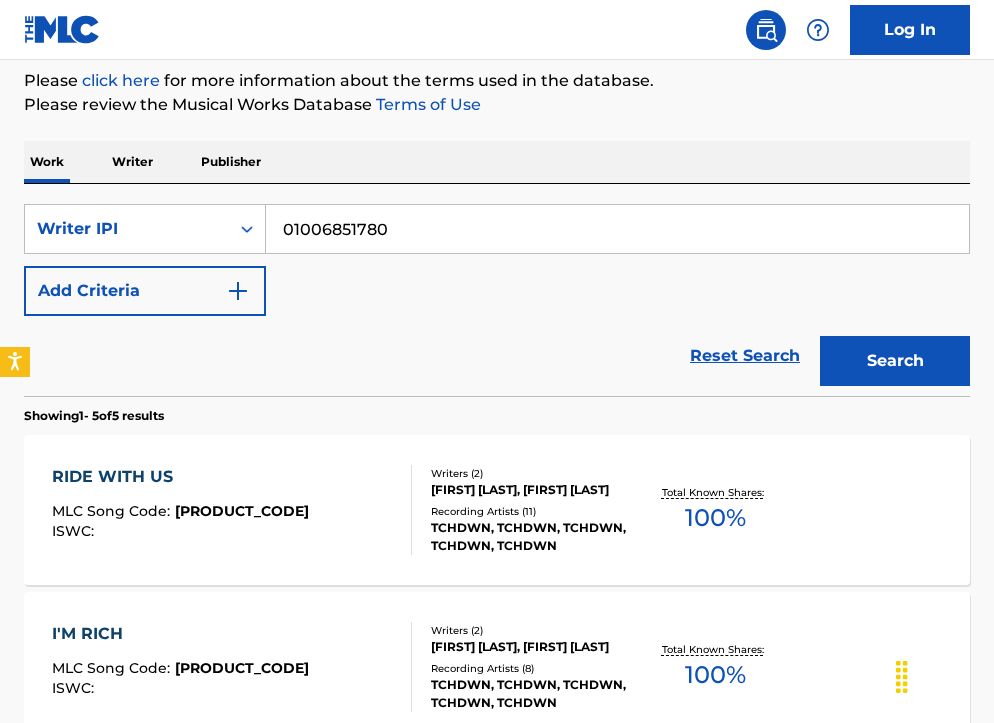 click on "01006851780" at bounding box center [617, 229] 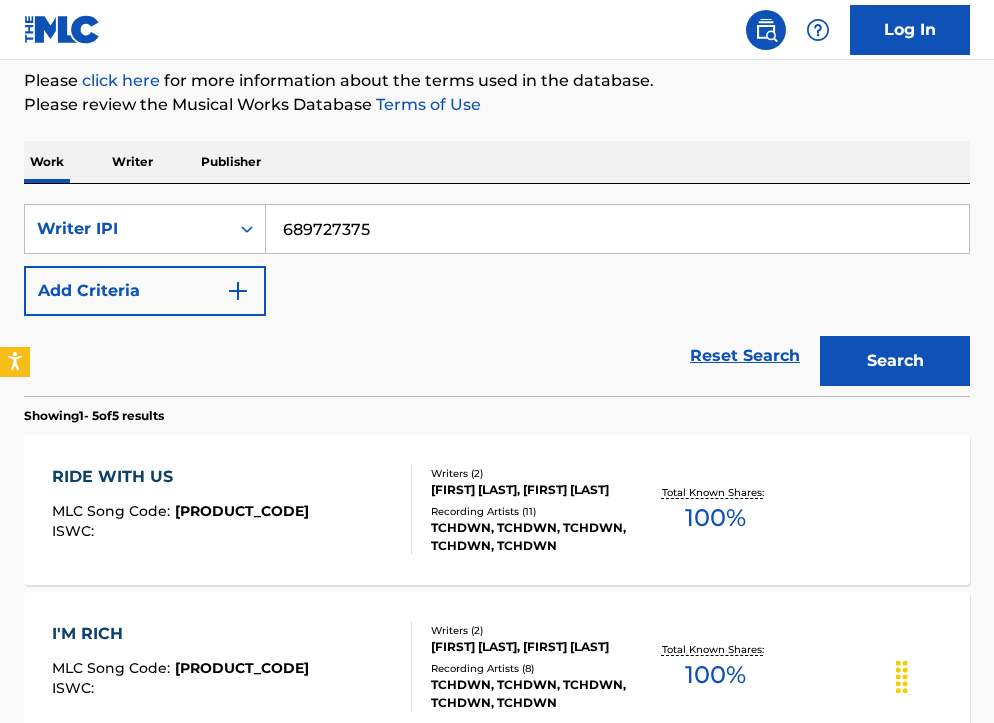 click on "689727375" at bounding box center [617, 229] 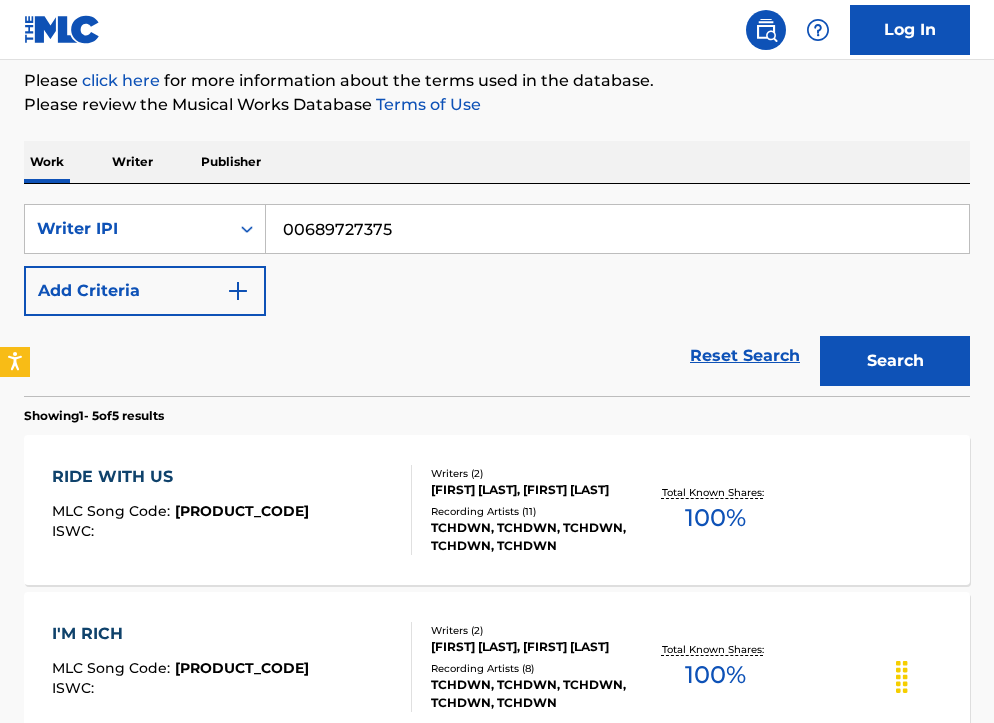 type on "[PHONE]" 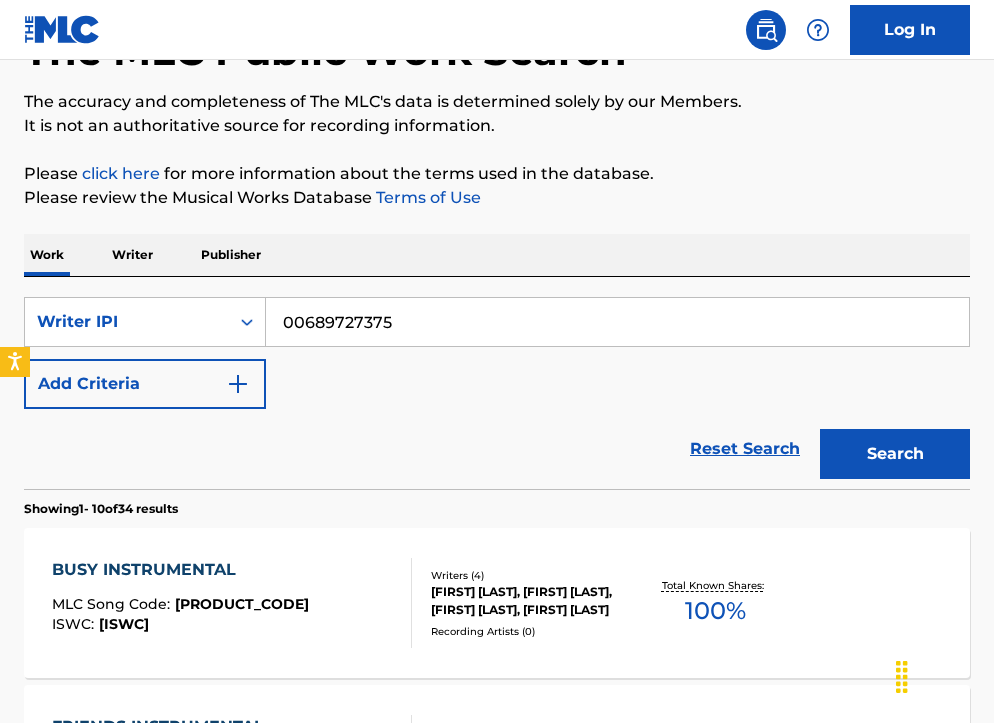 scroll, scrollTop: 231, scrollLeft: 0, axis: vertical 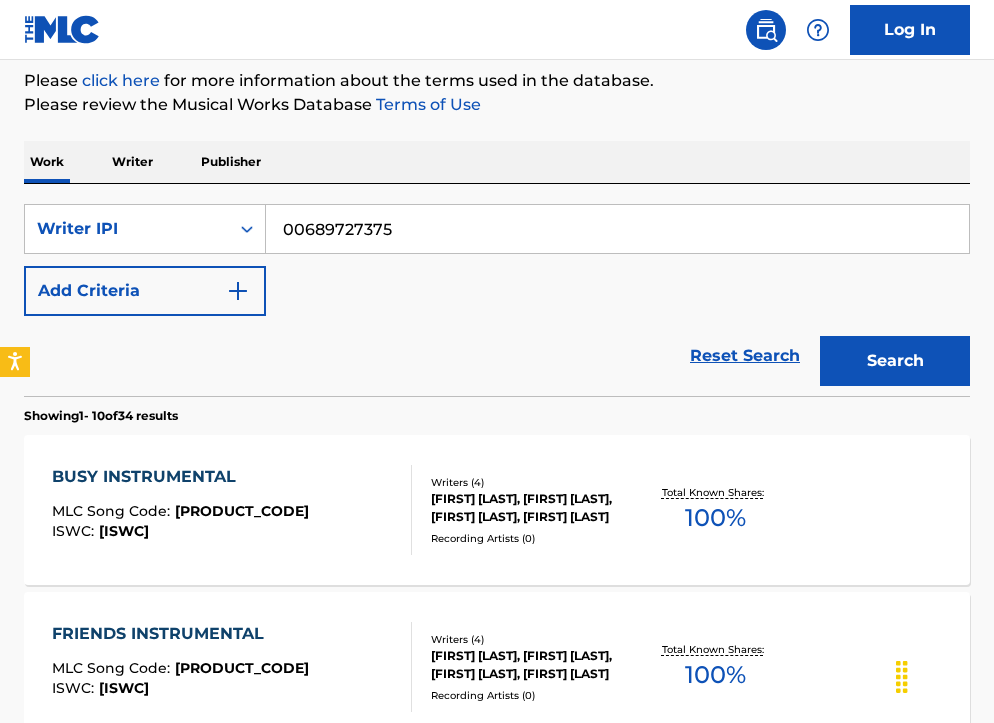 click on "Recording Artists ( 0 )" at bounding box center (534, 538) 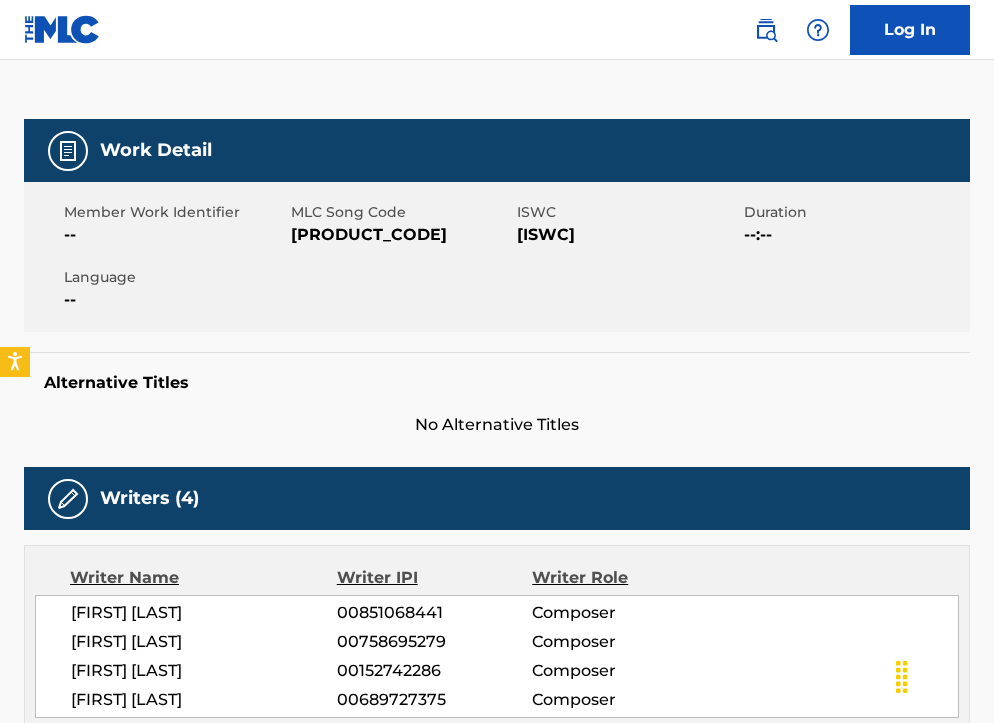 scroll, scrollTop: 0, scrollLeft: 0, axis: both 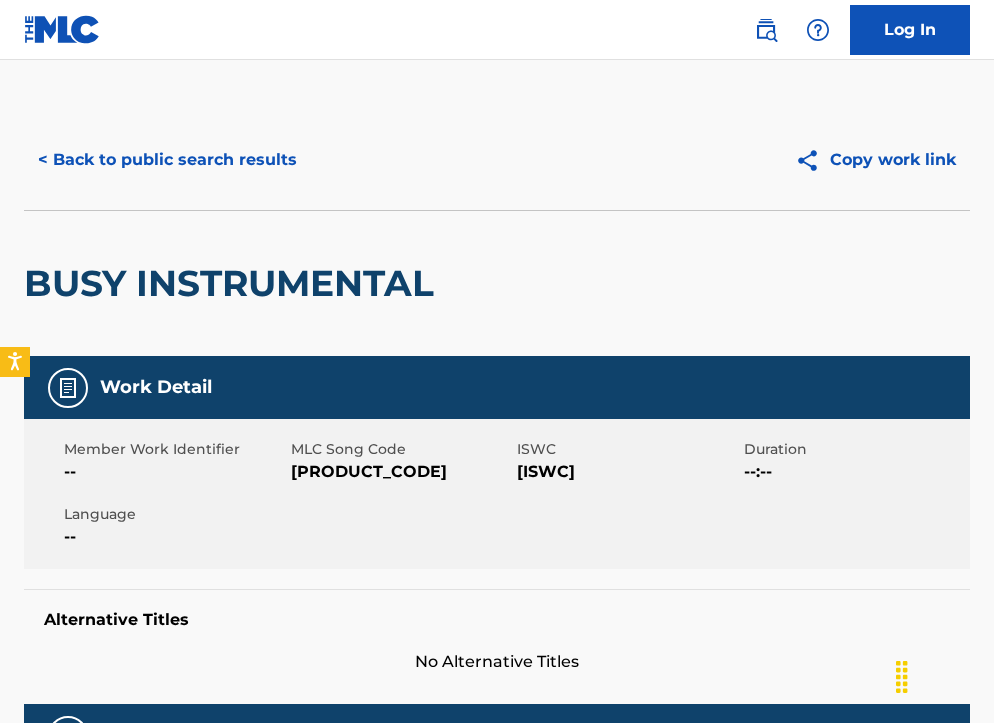 click on "< Back to public search results" at bounding box center (167, 160) 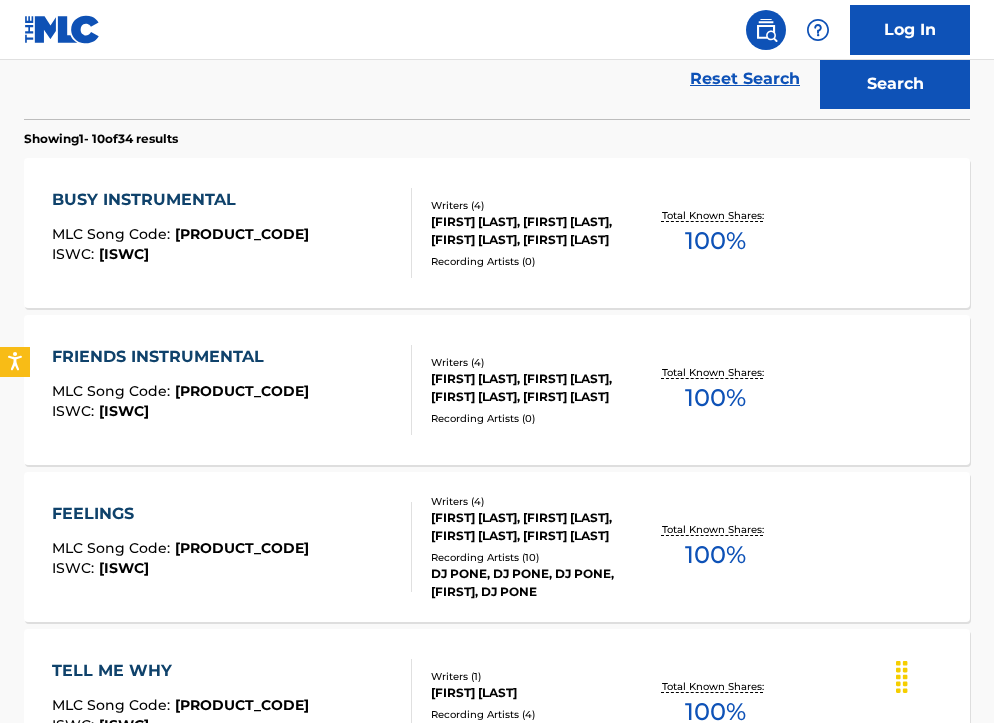 scroll, scrollTop: 510, scrollLeft: 0, axis: vertical 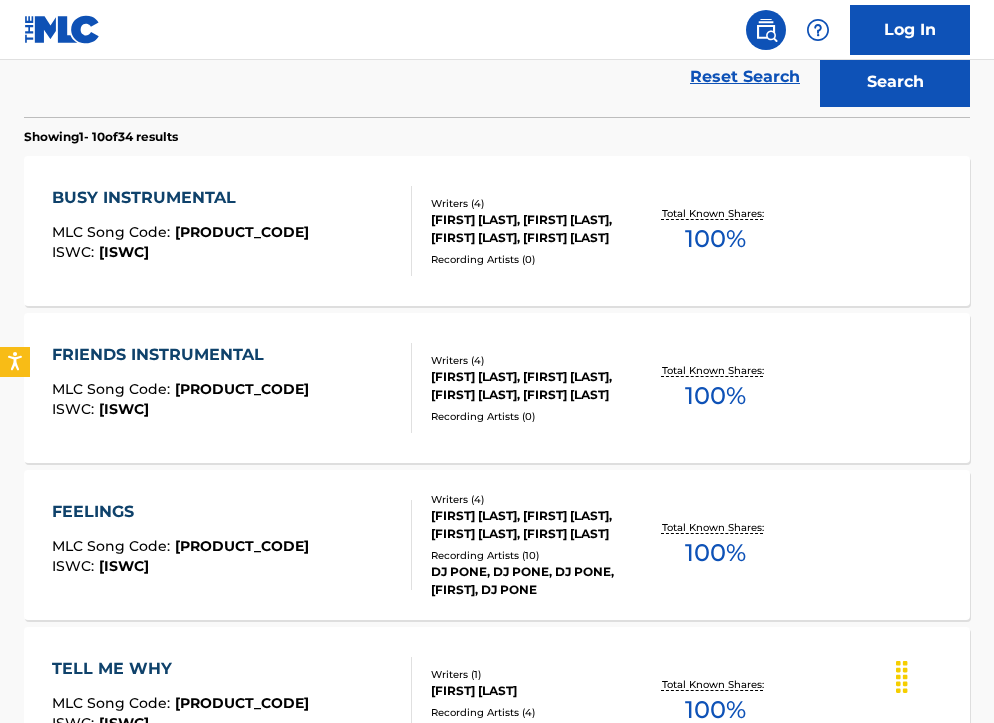 click on "[NAME], [NAME], [NAME], [NAME], [NAME]" at bounding box center [534, 581] 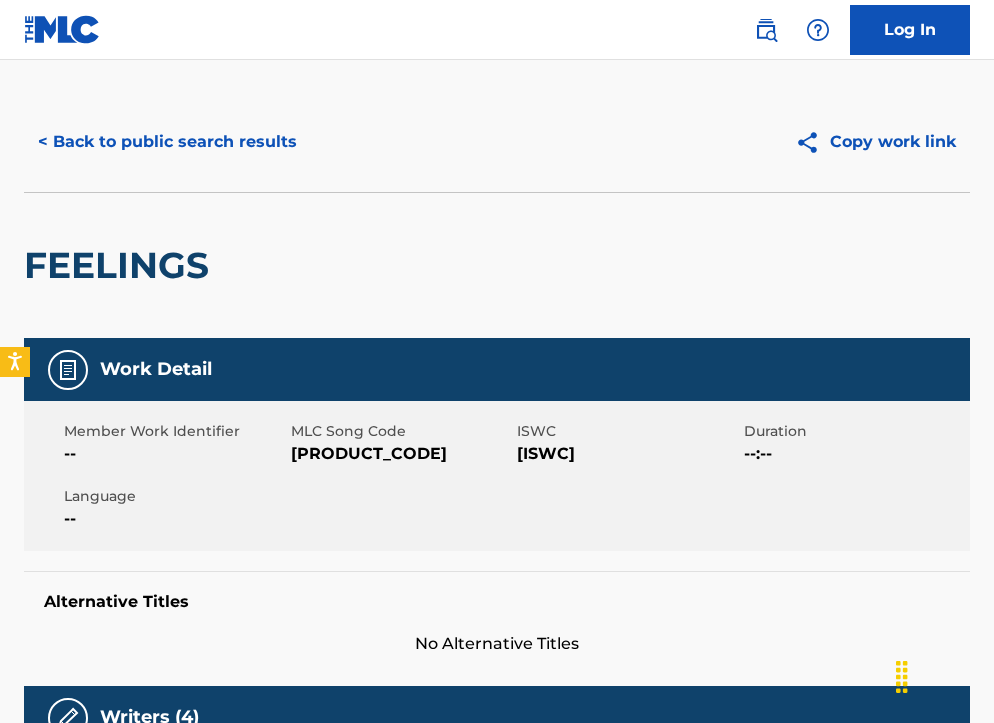 scroll, scrollTop: 0, scrollLeft: 0, axis: both 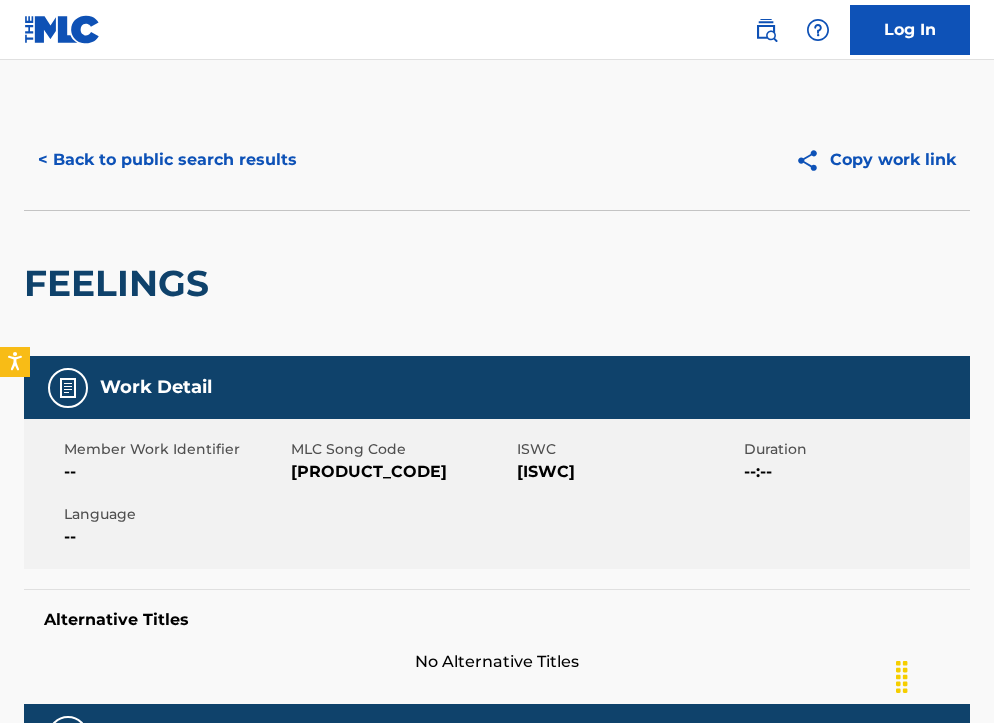 click on "< Back to public search results" at bounding box center (167, 160) 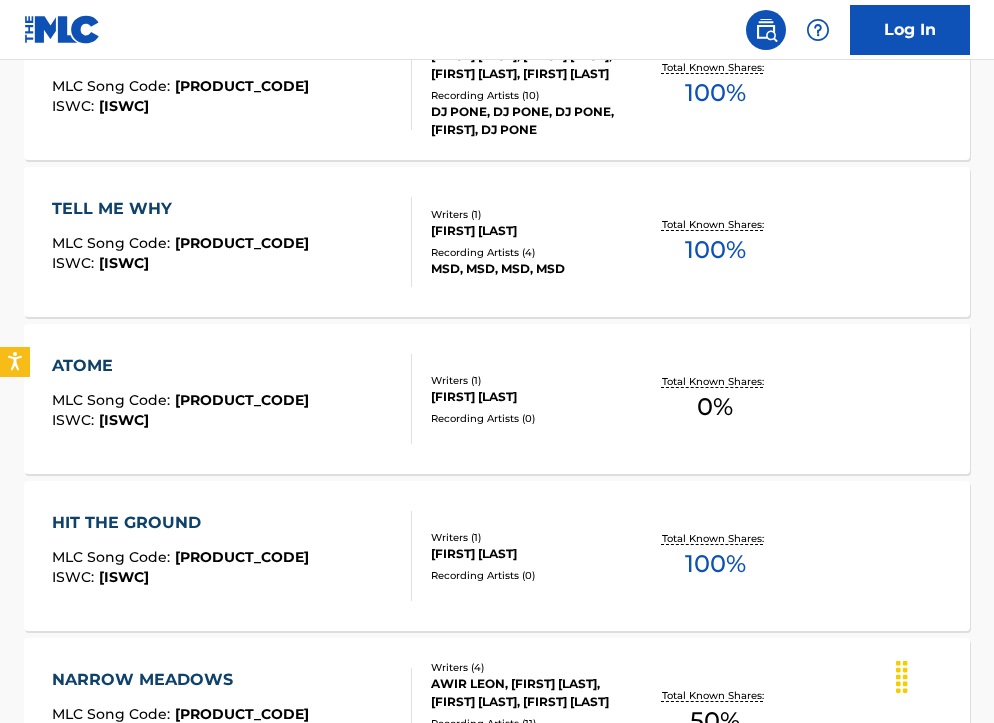scroll, scrollTop: 1715, scrollLeft: 0, axis: vertical 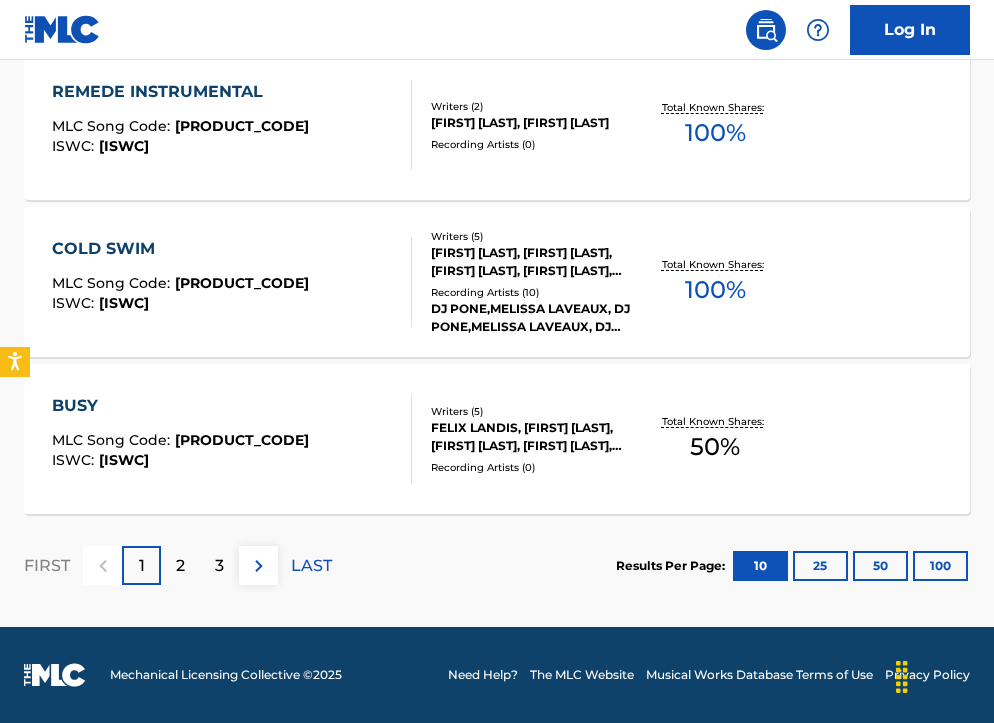 click on "Recording Artists ( 0 )" at bounding box center [534, 467] 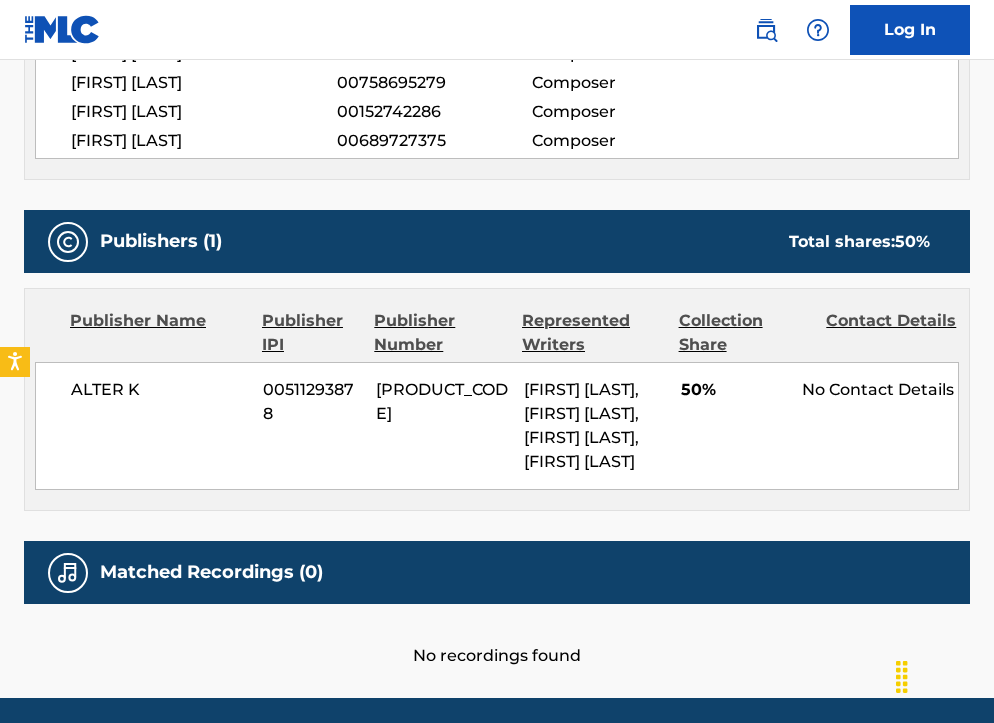 scroll, scrollTop: 966, scrollLeft: 0, axis: vertical 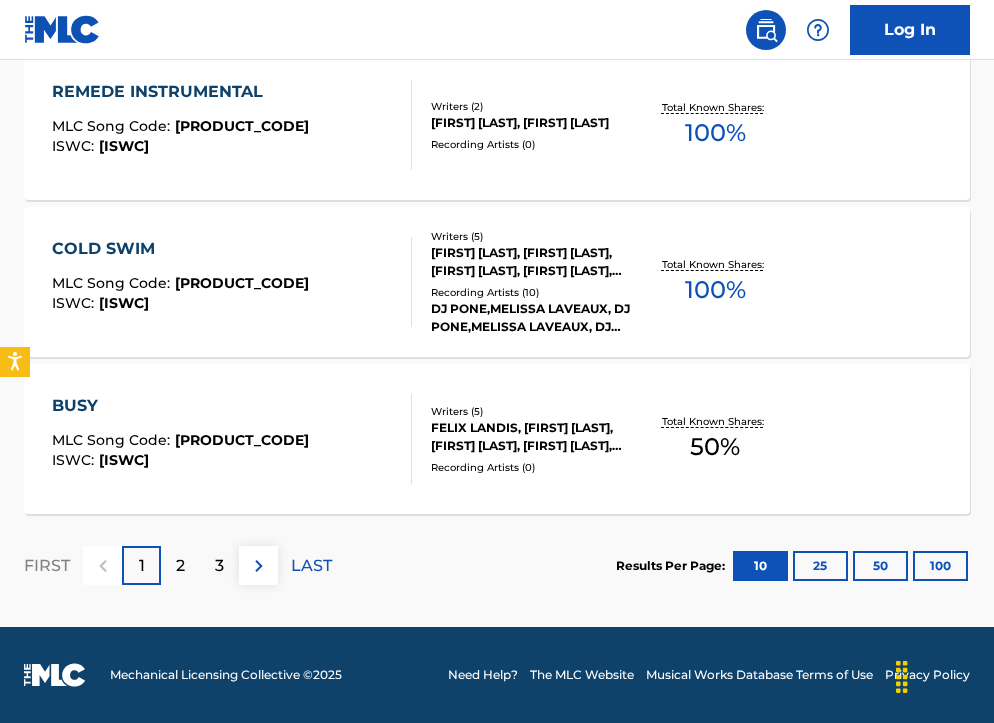click on "2" at bounding box center [180, 565] 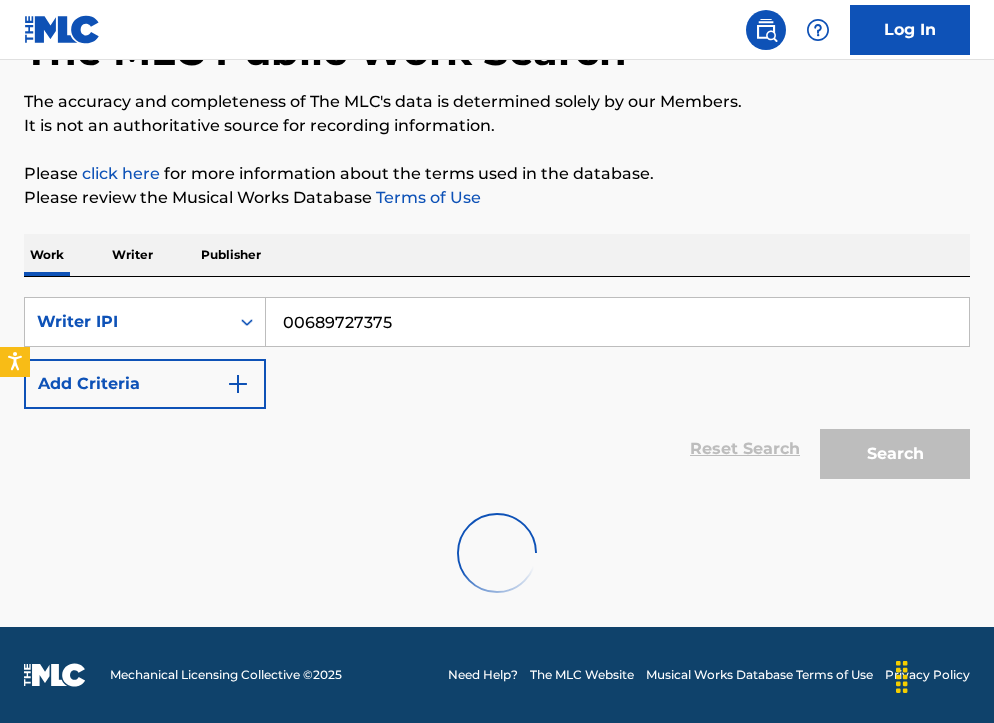 scroll, scrollTop: 1715, scrollLeft: 0, axis: vertical 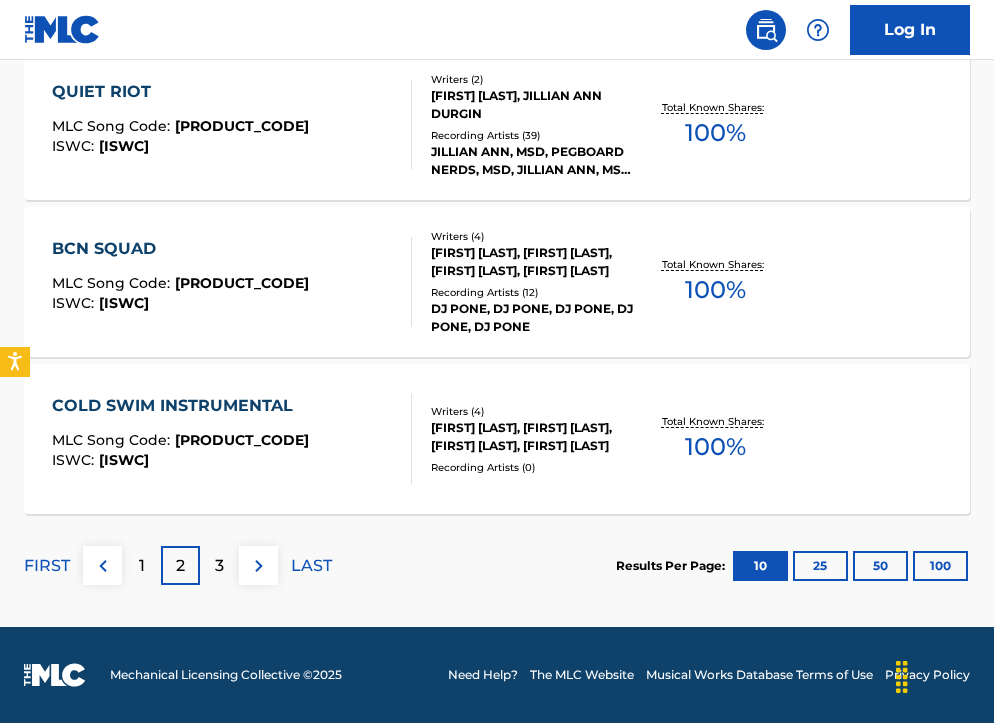 click on "[FIRST] [LAST], [FIRST] [LAST], [FIRST] [LAST], [FIRST] [LAST]" at bounding box center [534, 262] 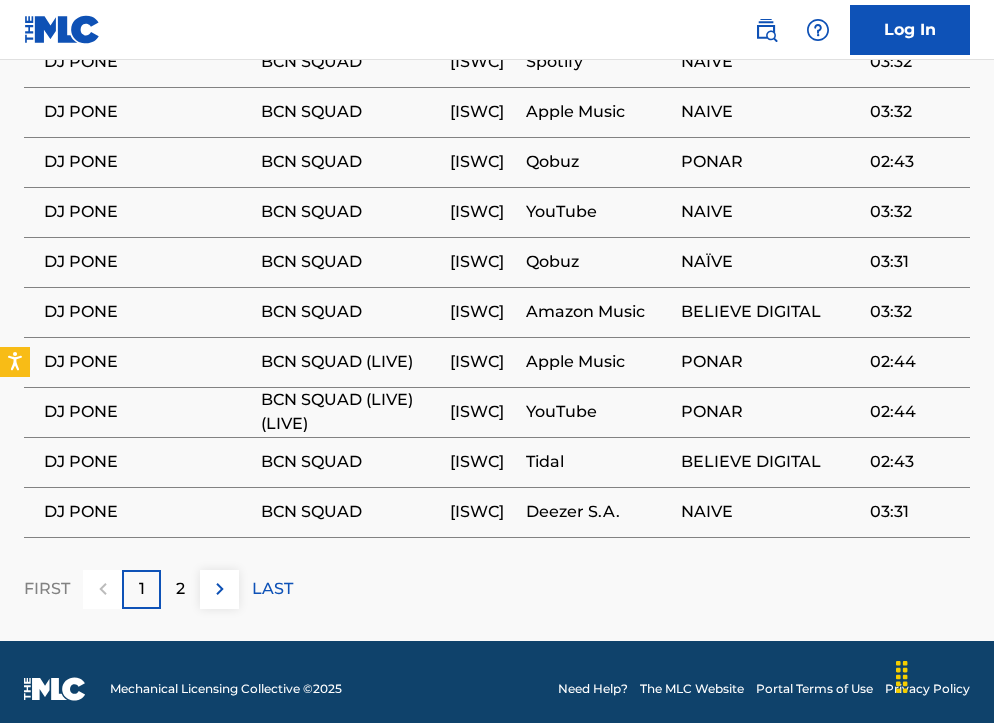 scroll, scrollTop: 1715, scrollLeft: 0, axis: vertical 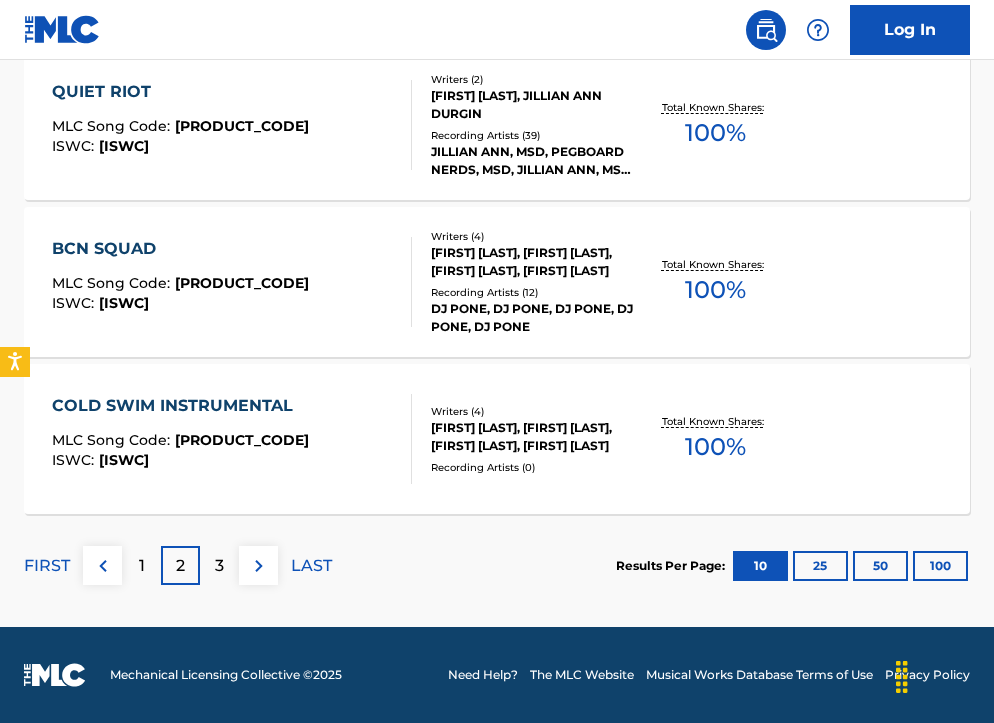 click on "COLD SWIM INSTRUMENTAL MLC Song Code : CC6AUM ISWC : T3078188968 Writers ( 4 ) AURELIEN COURRIOL, ROMAIN HAINAUT, THOMAS PARENT, PIERRE PHILIPPE NOVI Recording Artists ( 0 ) Total Known Shares: 100 %" at bounding box center (497, 439) 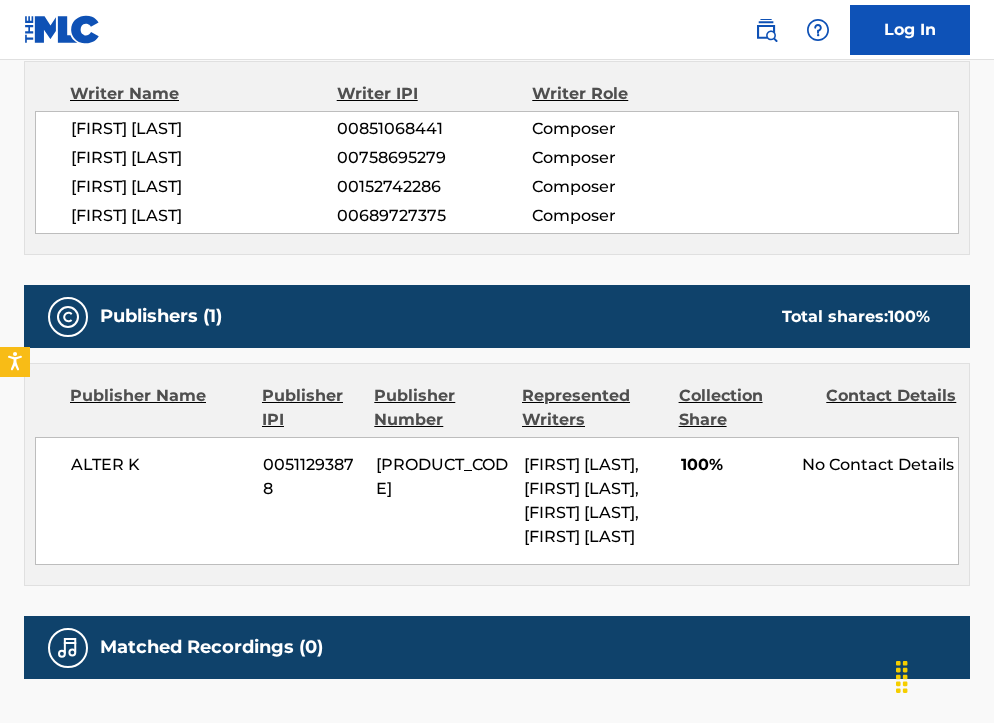 scroll, scrollTop: 937, scrollLeft: 0, axis: vertical 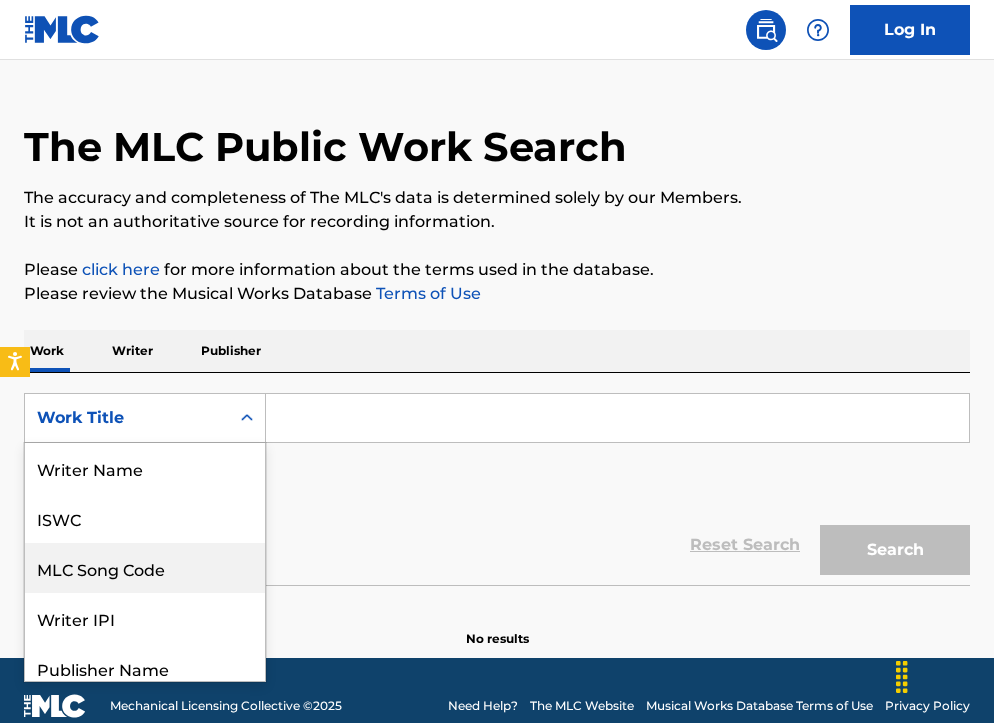 click on "MLC Song Code, 3 of 8. 8 results available. Use Up and Down to choose options, press Enter to select the currently focused option, press Escape to exit the menu, press Tab to select the option and exit the menu. Work Title Writer Name ISWC MLC Song Code Writer IPI Publisher Name Publisher IPI MLC Publisher Number Work Title" at bounding box center [145, 418] 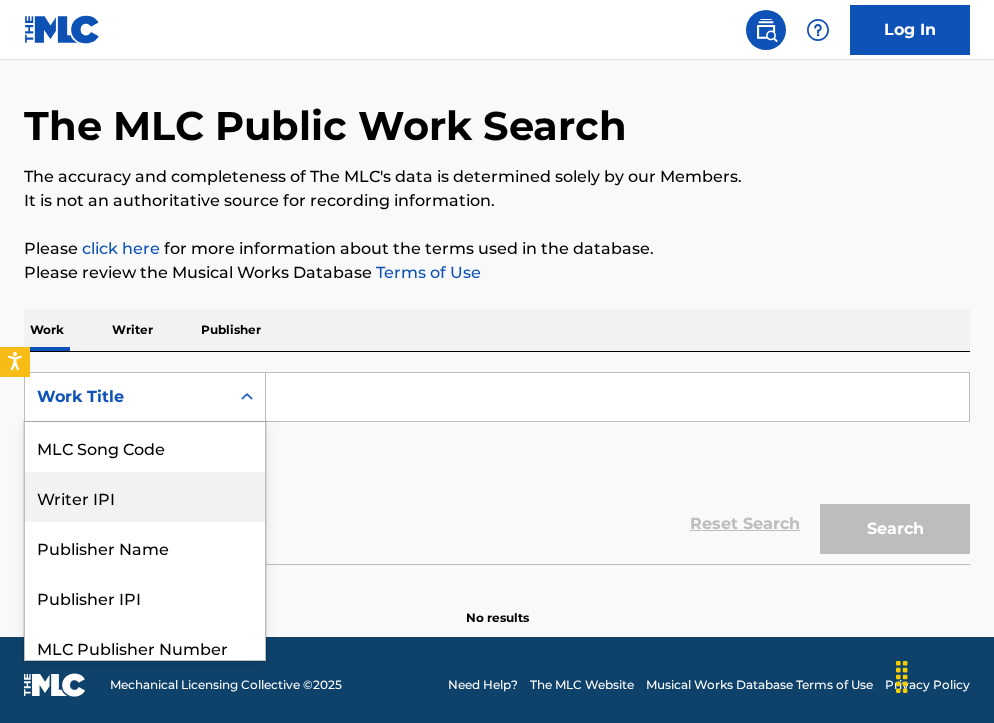 click on "Writer IPI" at bounding box center (145, 497) 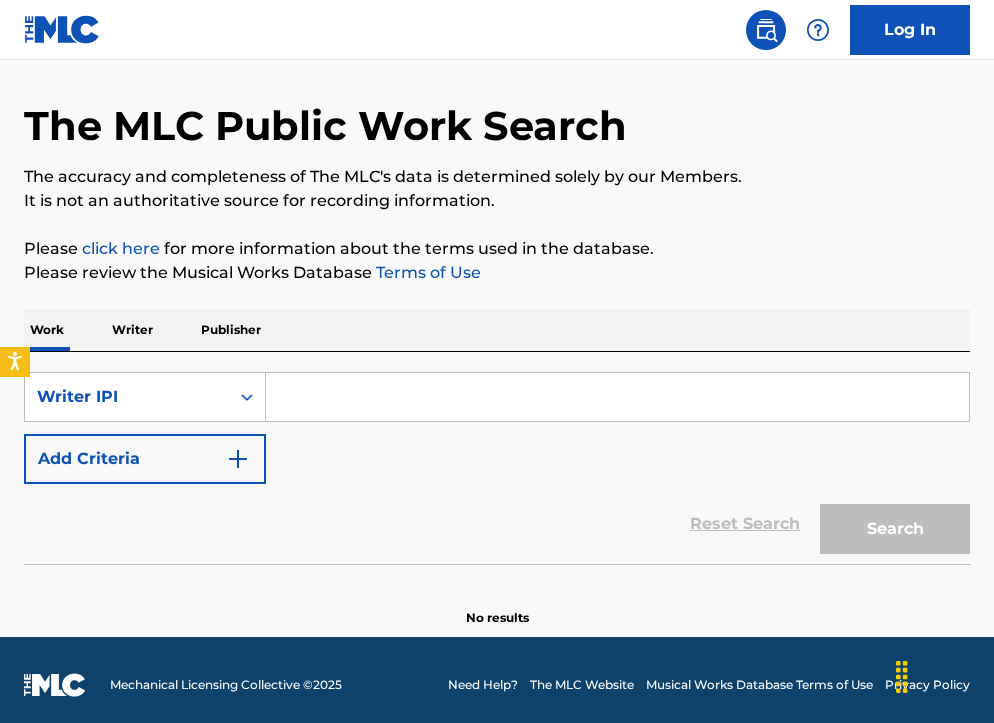 click at bounding box center (617, 397) 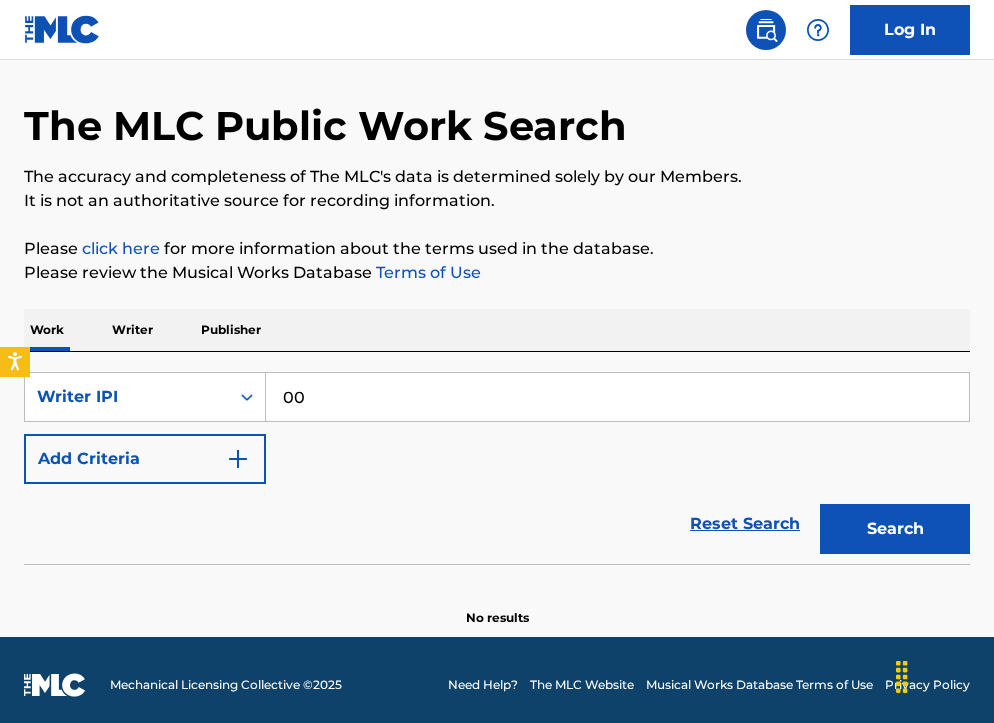 paste on "[PHONE]" 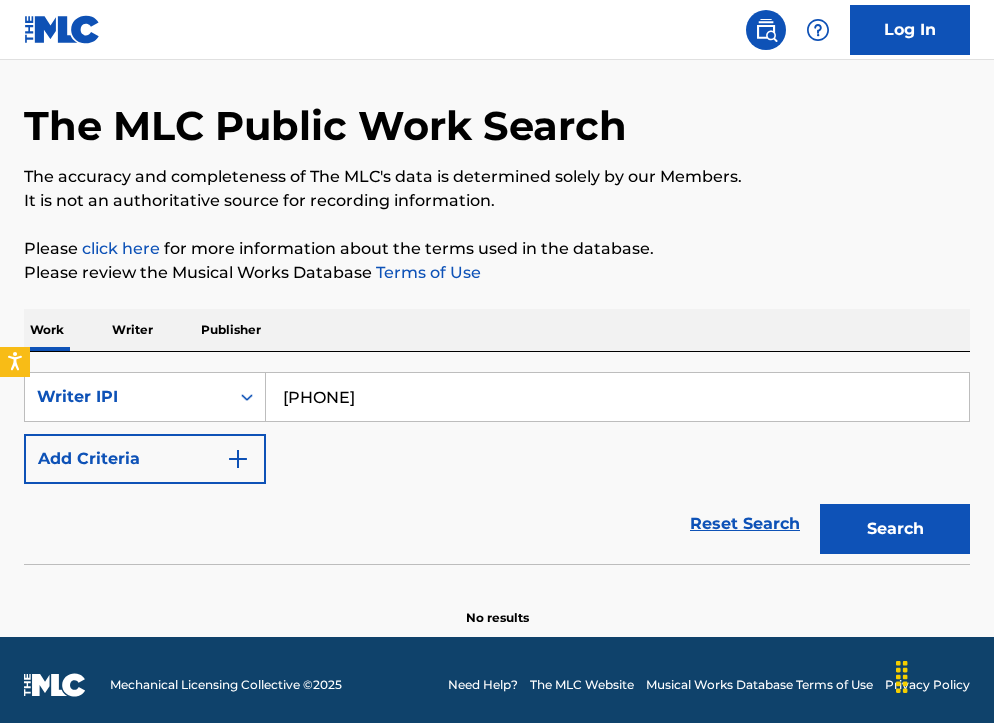 type on "[PHONE]" 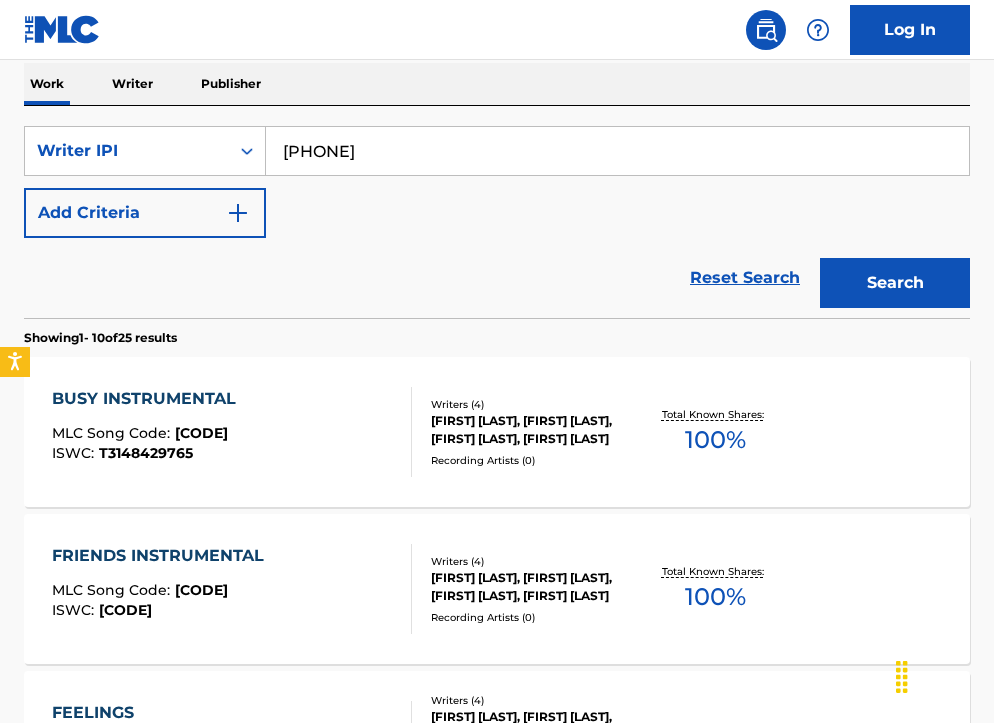 scroll, scrollTop: 835, scrollLeft: 0, axis: vertical 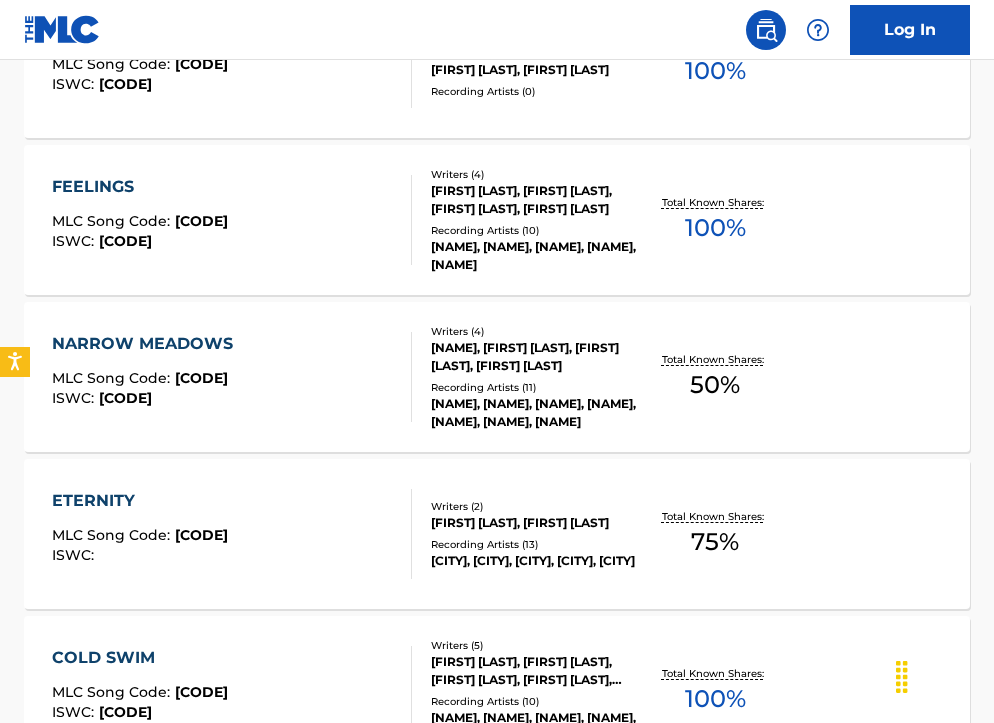 click on "[FIRST] [LAST], [FIRST] [LAST]" at bounding box center (534, 523) 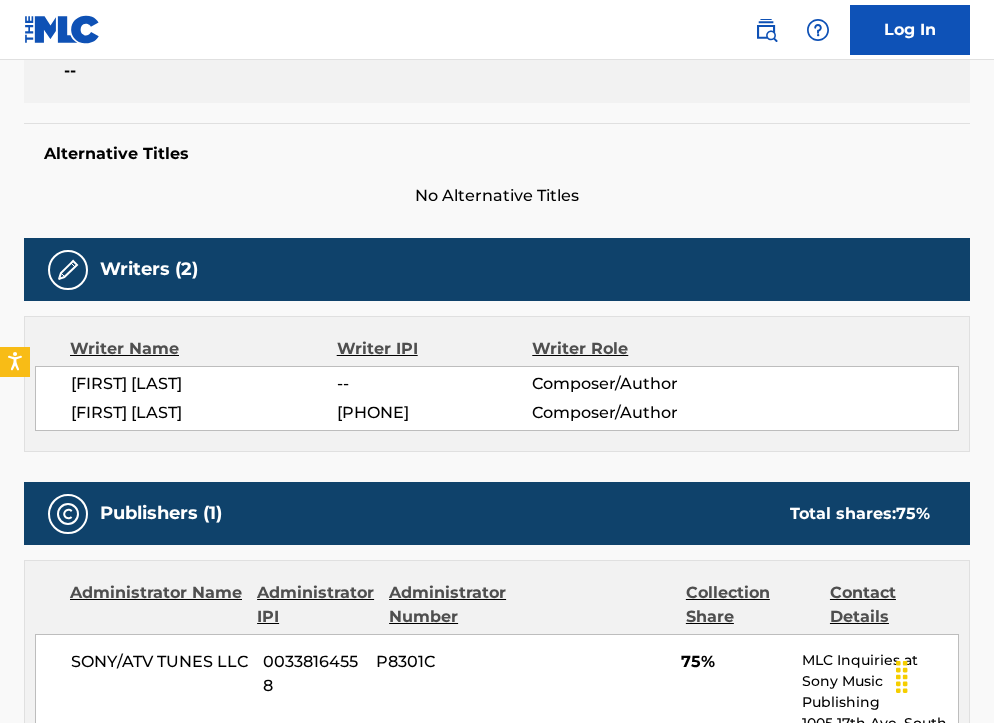 scroll, scrollTop: 0, scrollLeft: 0, axis: both 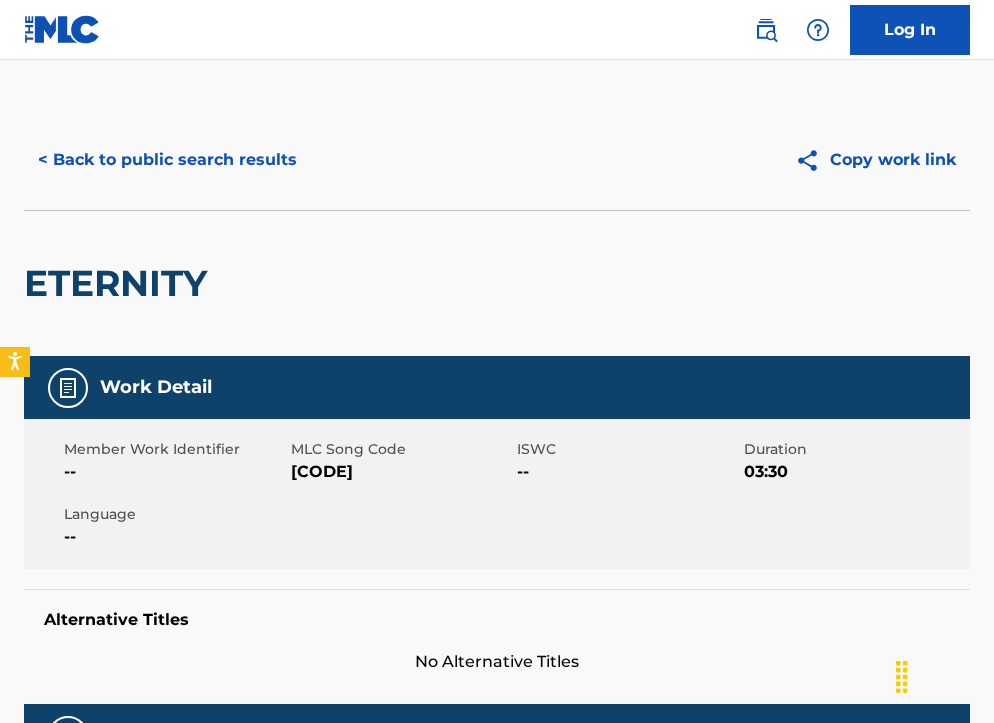 click on "< Back to public search results" at bounding box center (167, 160) 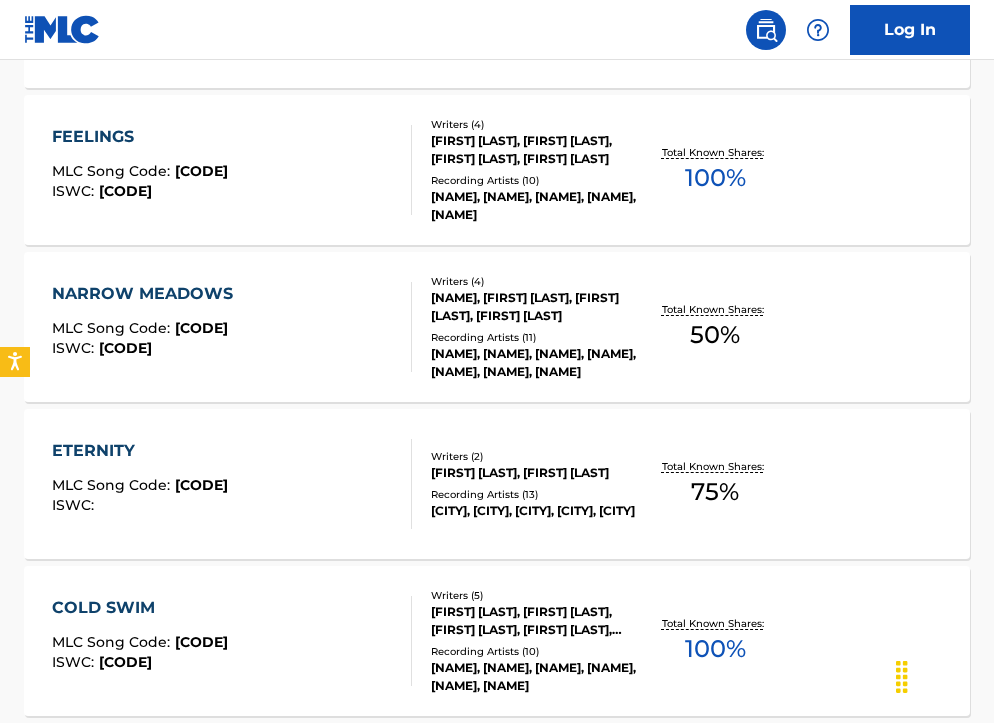 scroll, scrollTop: 909, scrollLeft: 0, axis: vertical 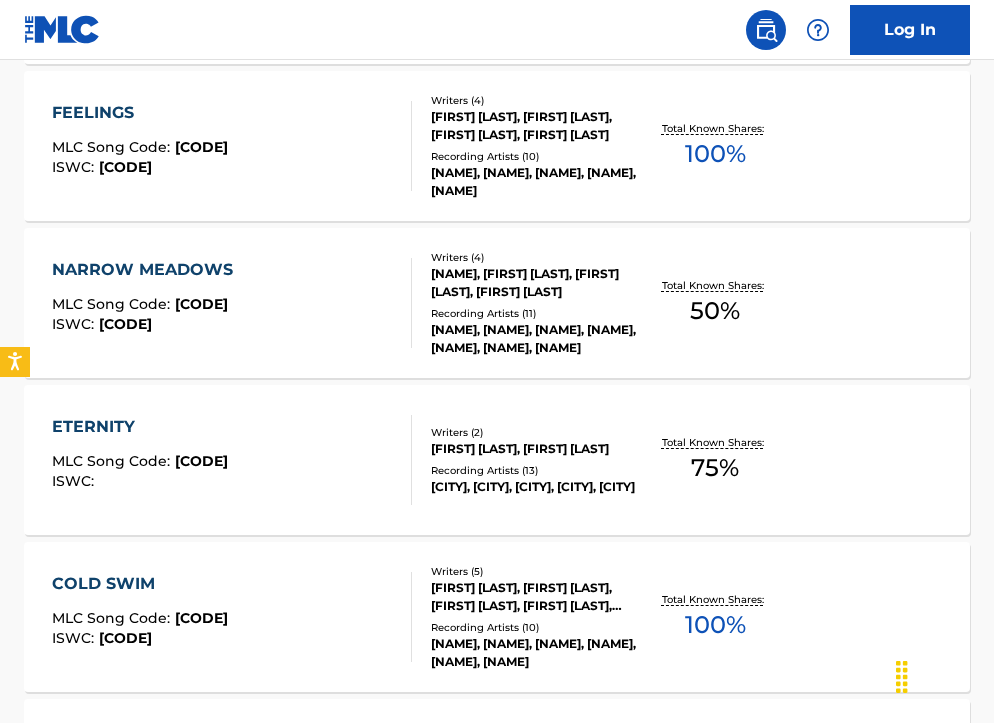 click on "Recording Artists ( 11 )" at bounding box center [534, 313] 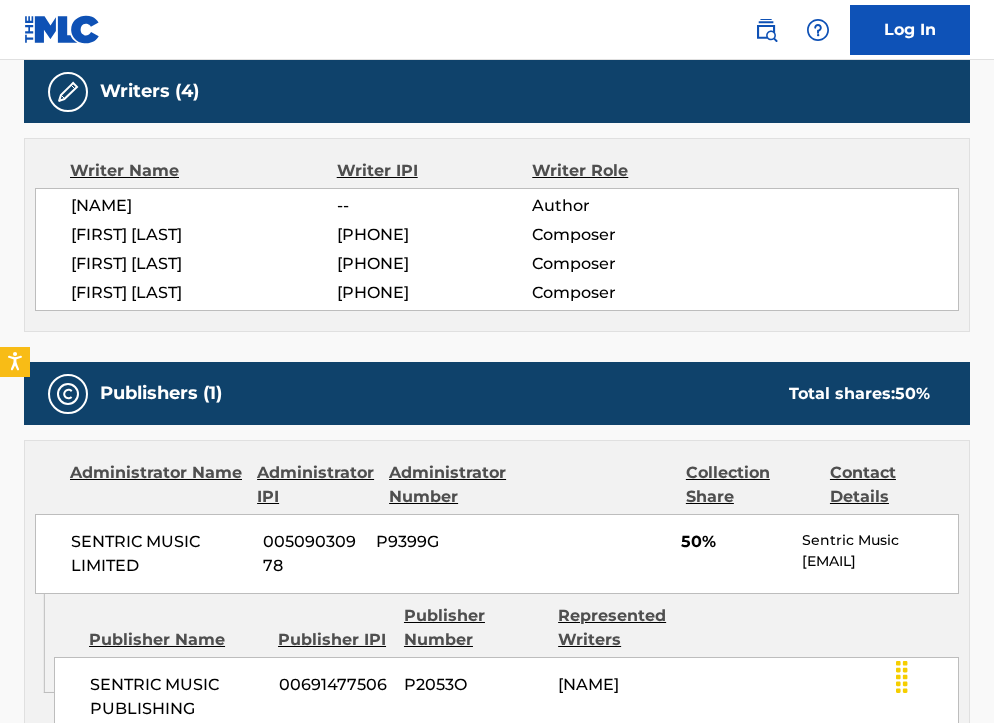 scroll, scrollTop: 0, scrollLeft: 0, axis: both 